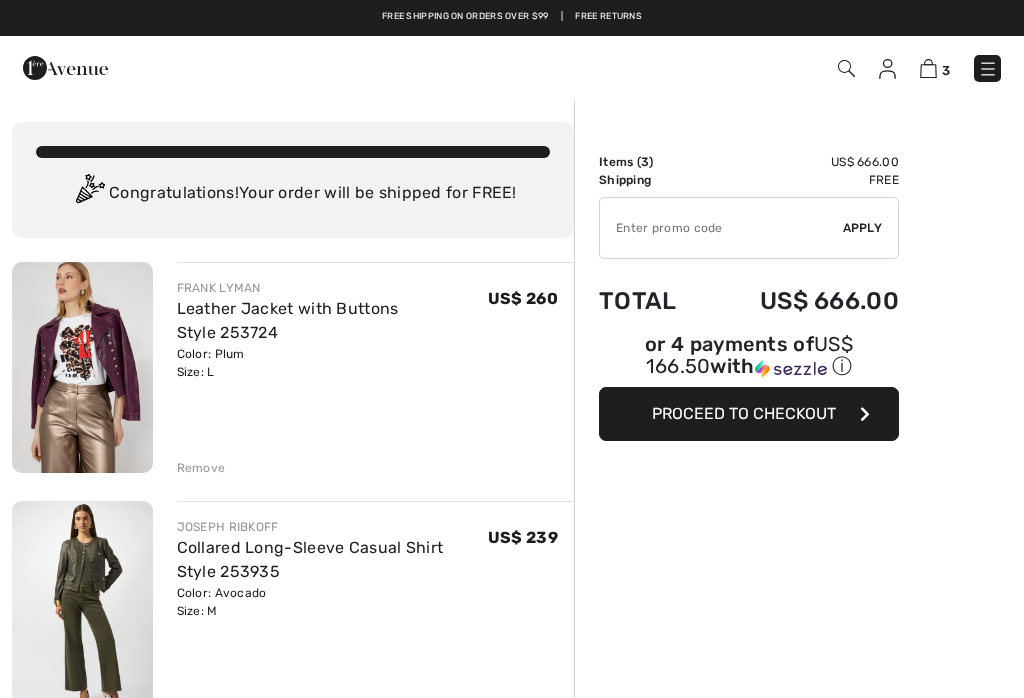 scroll, scrollTop: 0, scrollLeft: 0, axis: both 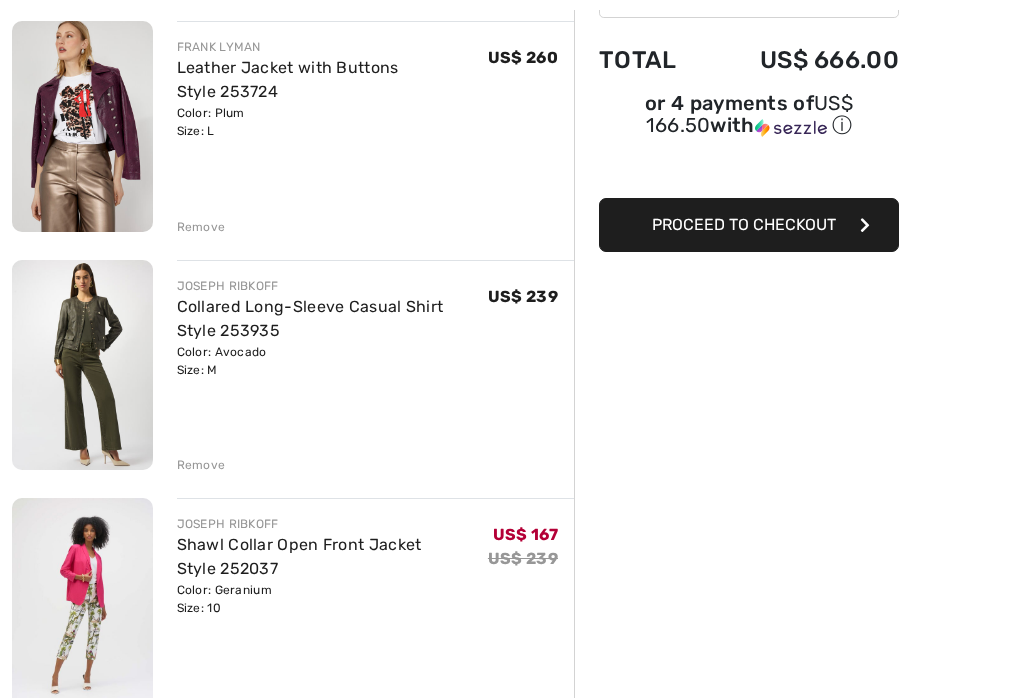 click on "Order Summary			 Details
Items ( 3 )
US$ 666.00
Promo code US$ 0.00
Shipping
Free
Tax1 US$ 0.00
Tax2 US$ 0.00
Duties & Taxes US$ 0.00
✔
Apply
Remove
Total
US$ 666.00
or 4 payments of  US$ 166.50  with    ⓘ
Proceed to Checkout" at bounding box center (799, 550) 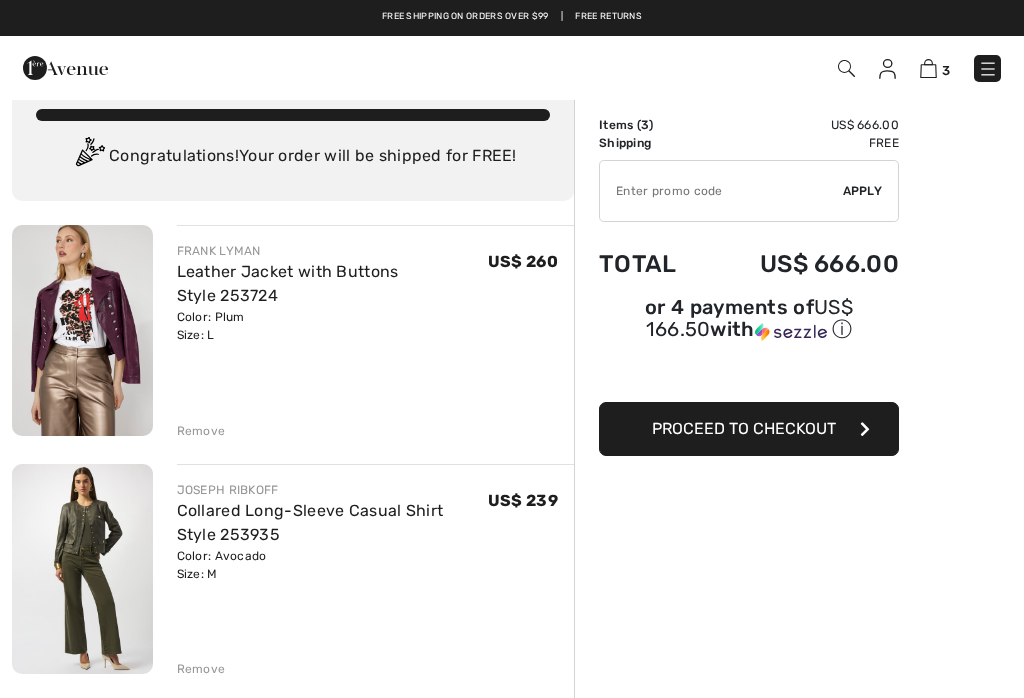 scroll, scrollTop: 17, scrollLeft: 0, axis: vertical 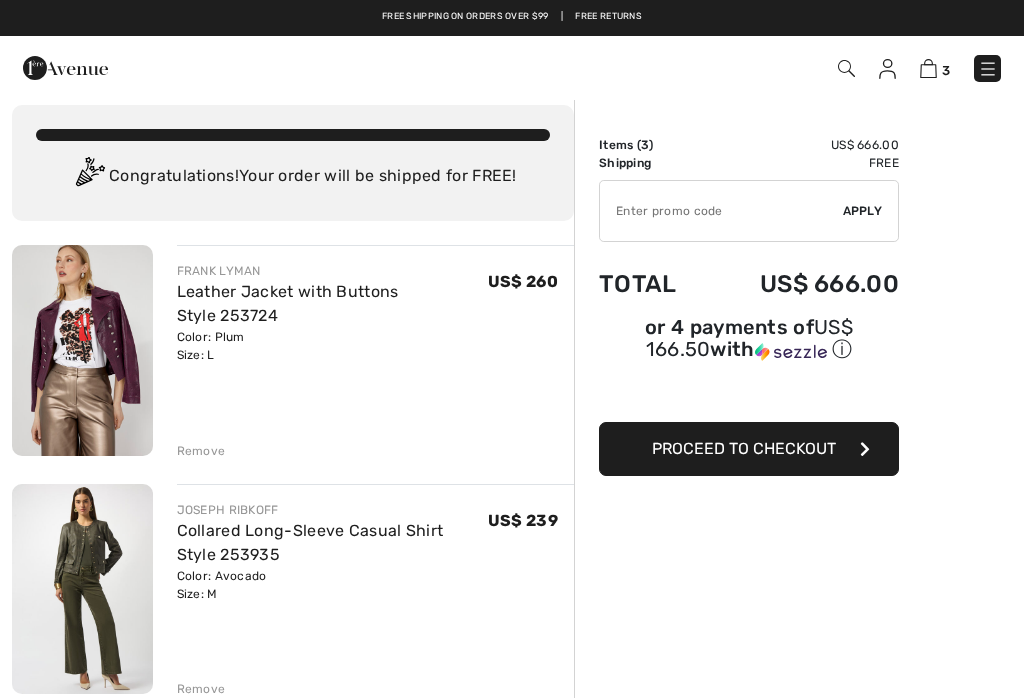 click on "Leather Jacket with Buttons Style 253724" at bounding box center [288, 303] 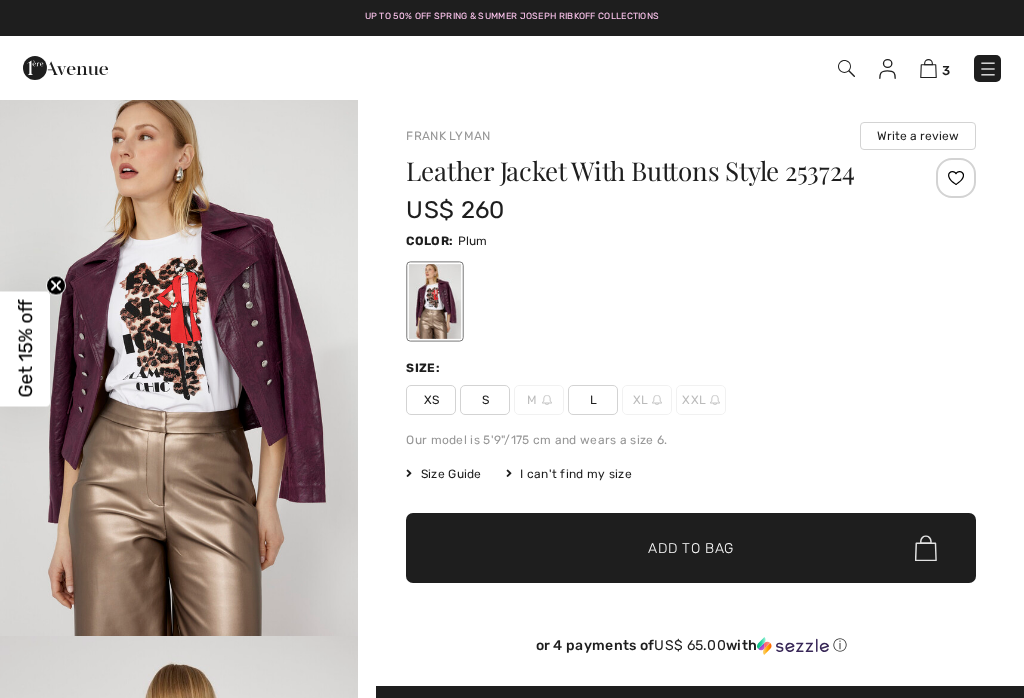scroll, scrollTop: 0, scrollLeft: 0, axis: both 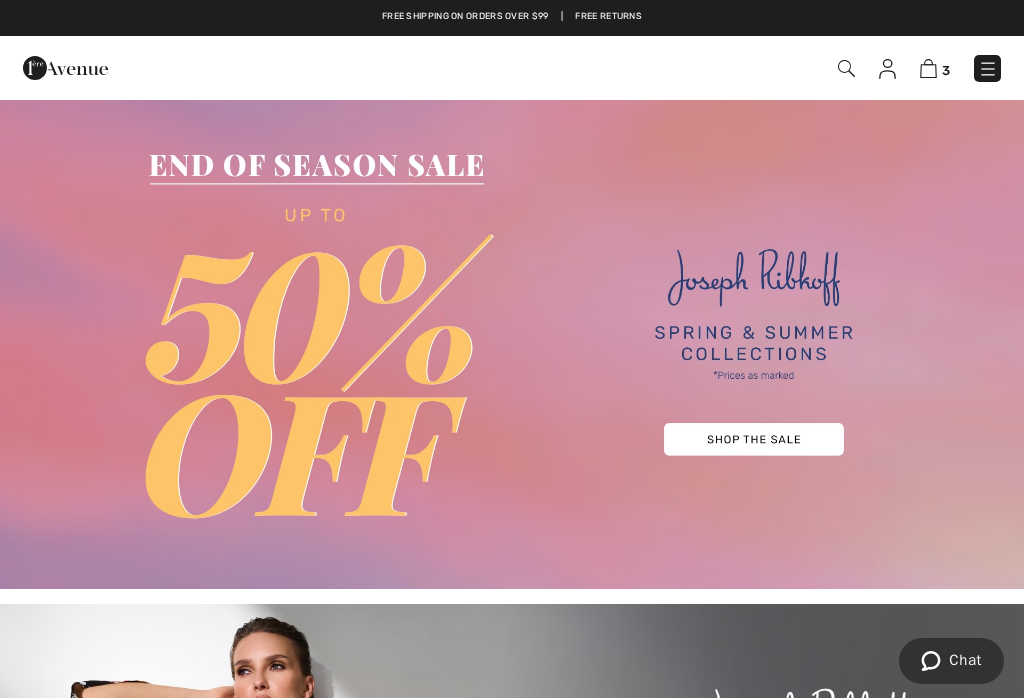 click at bounding box center (846, 68) 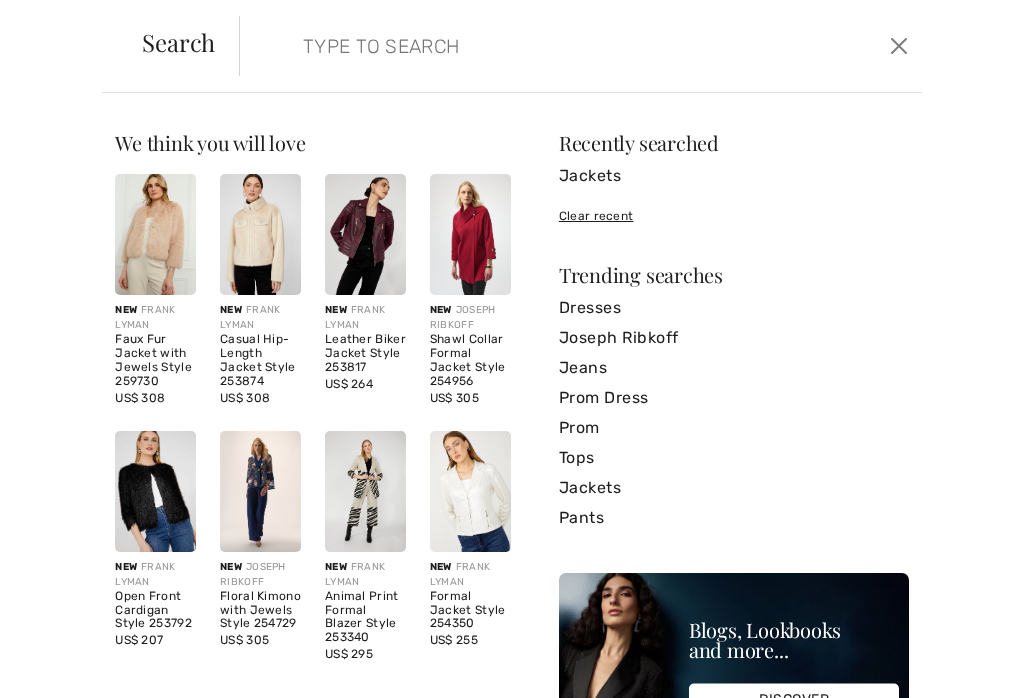 click at bounding box center [511, 46] 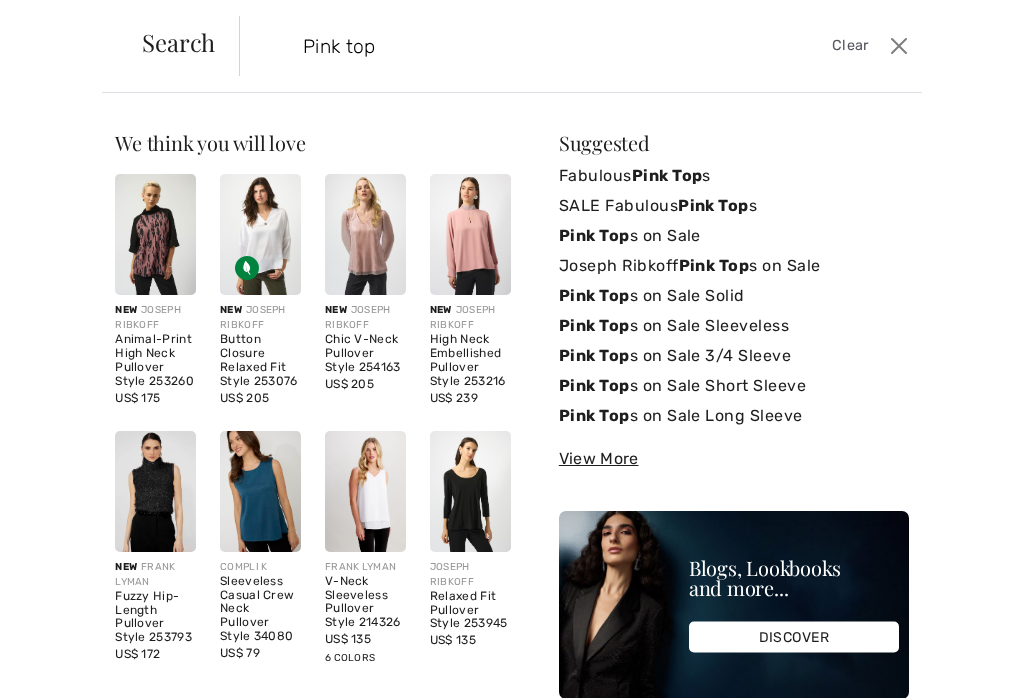 type on "Pink top" 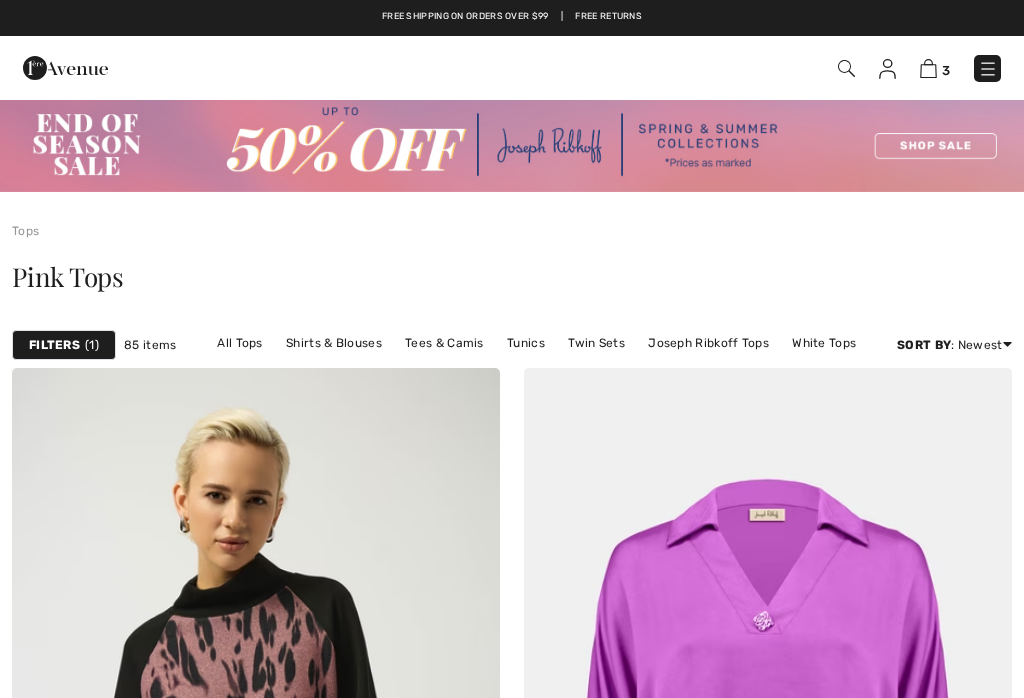 scroll, scrollTop: 0, scrollLeft: 0, axis: both 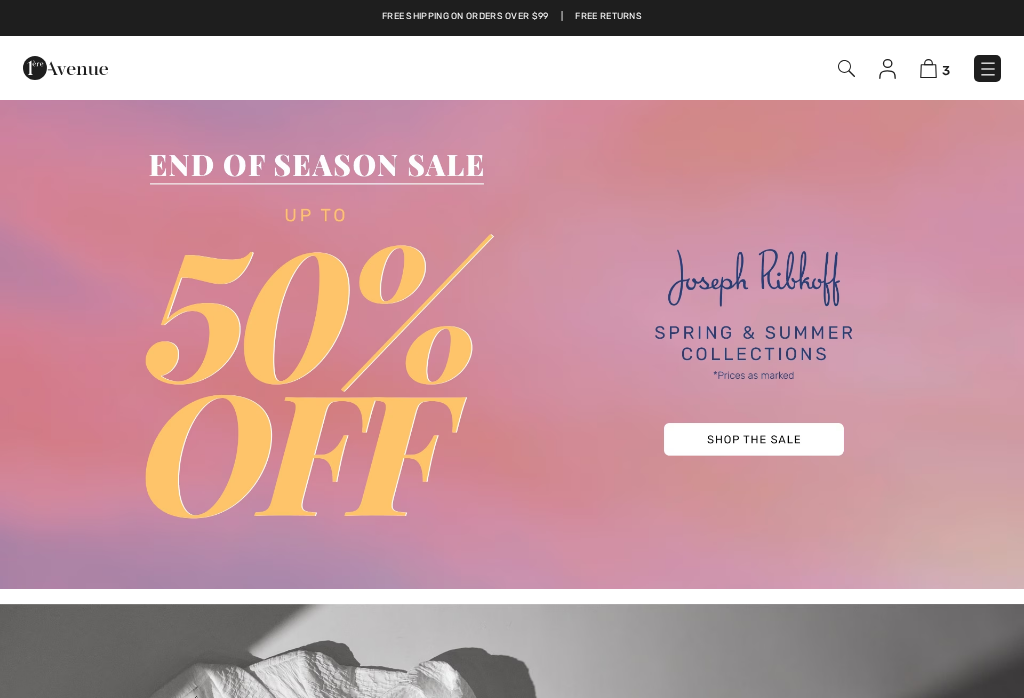 checkbox on "true" 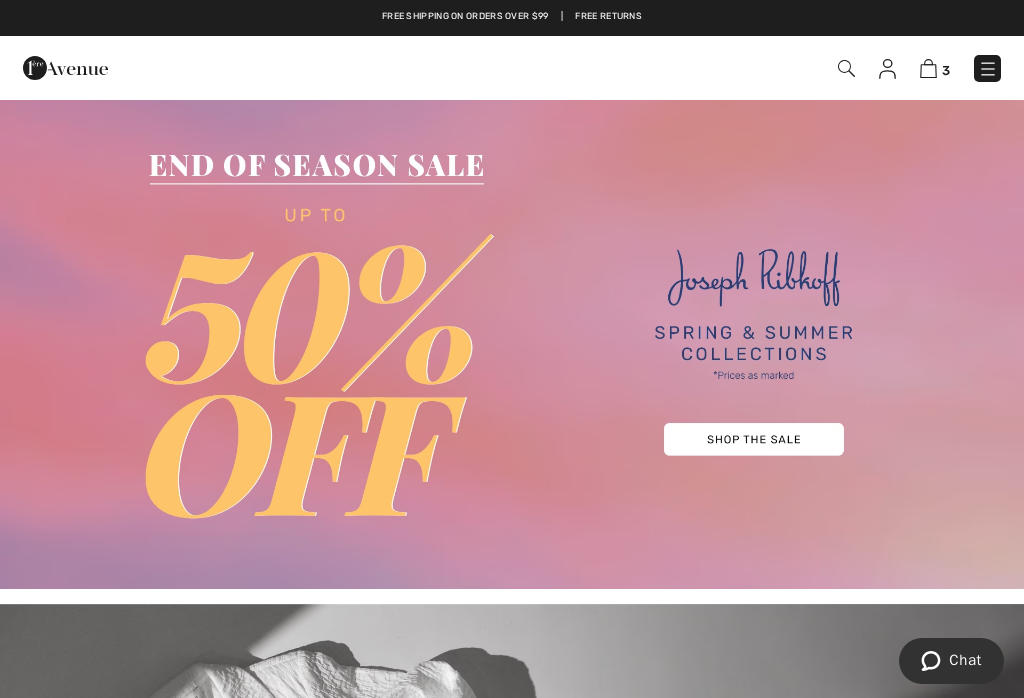 scroll, scrollTop: 0, scrollLeft: 0, axis: both 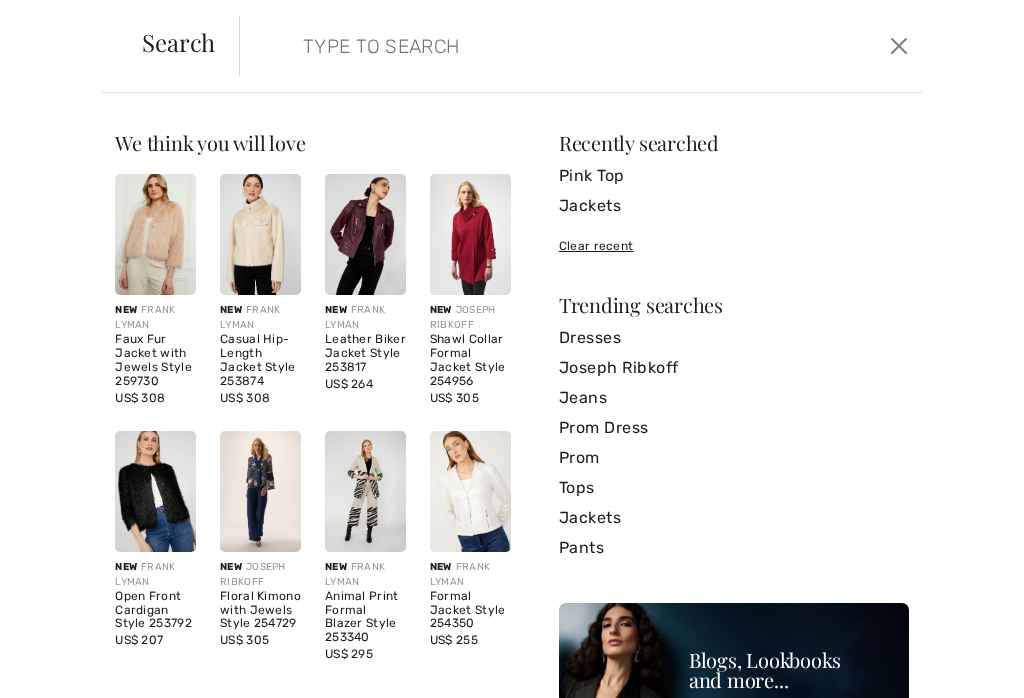 click at bounding box center [511, 46] 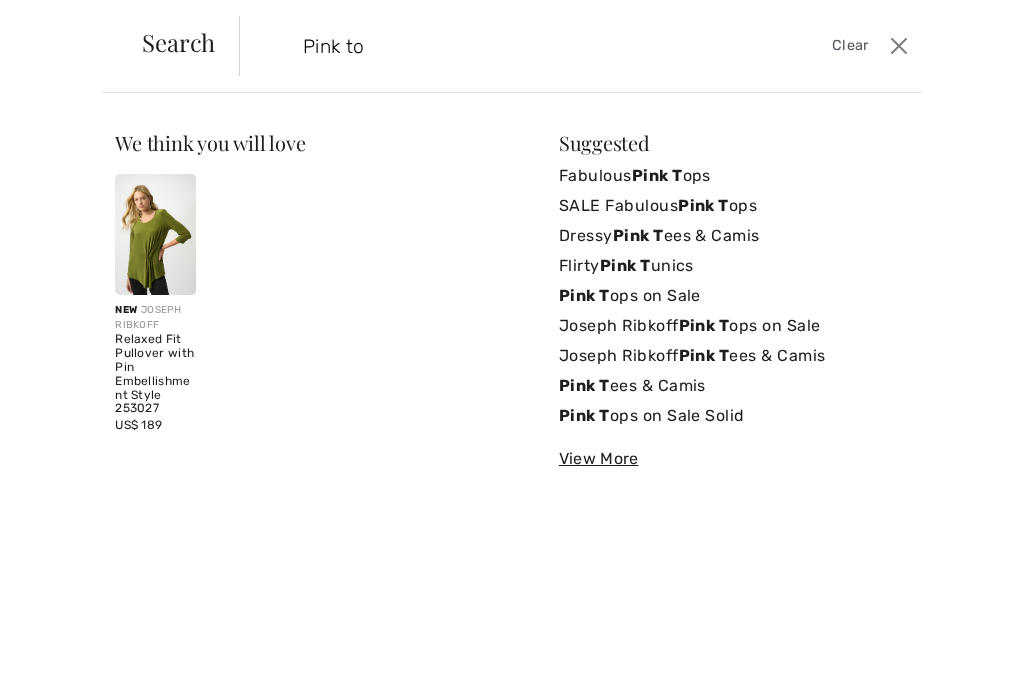type on "Pink top" 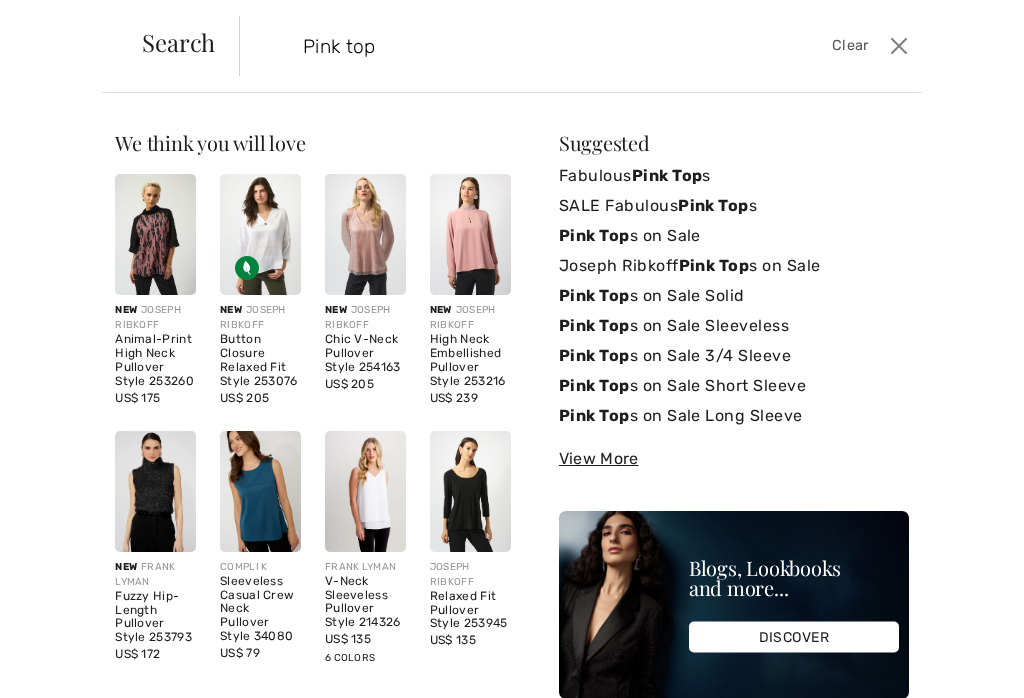 click on "Pink Top s on Sale Solid" at bounding box center (734, 296) 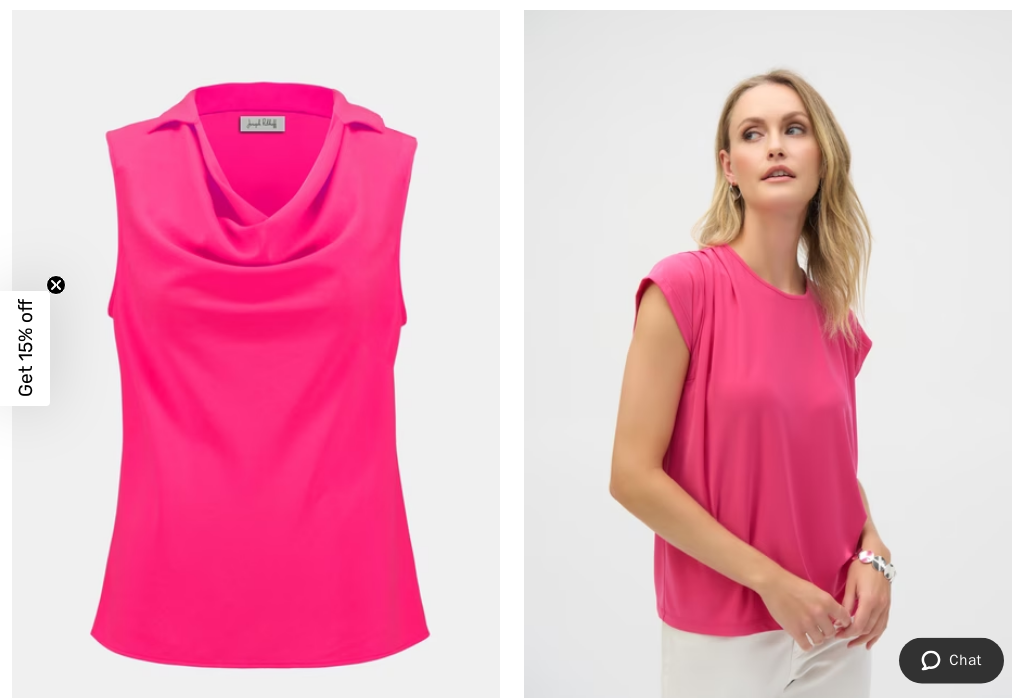 scroll, scrollTop: 379, scrollLeft: 0, axis: vertical 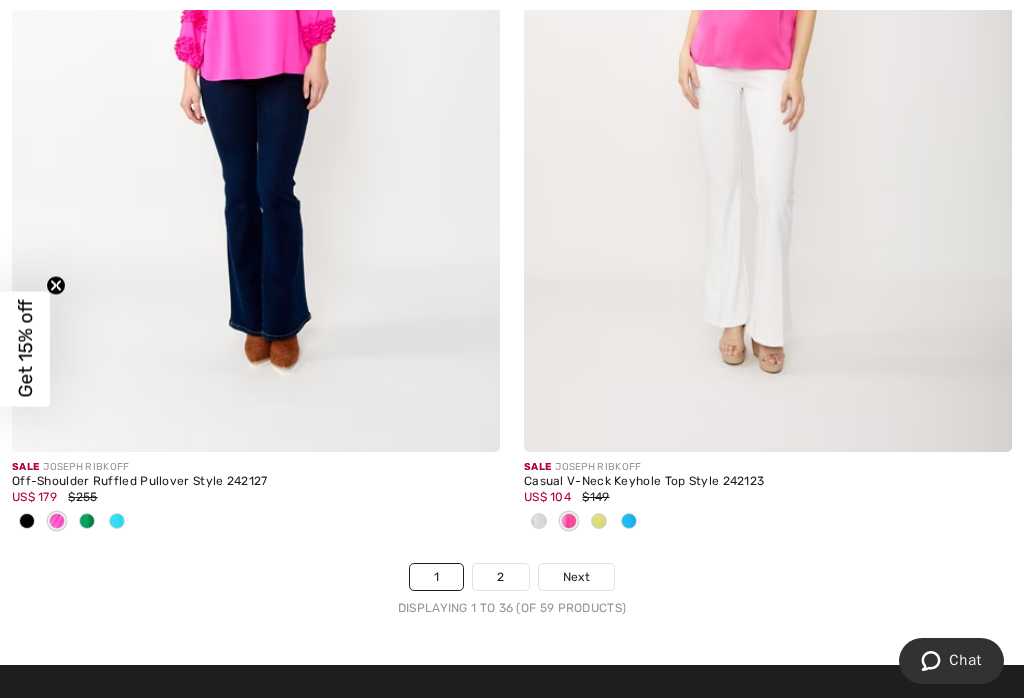 click on "2" at bounding box center (500, 577) 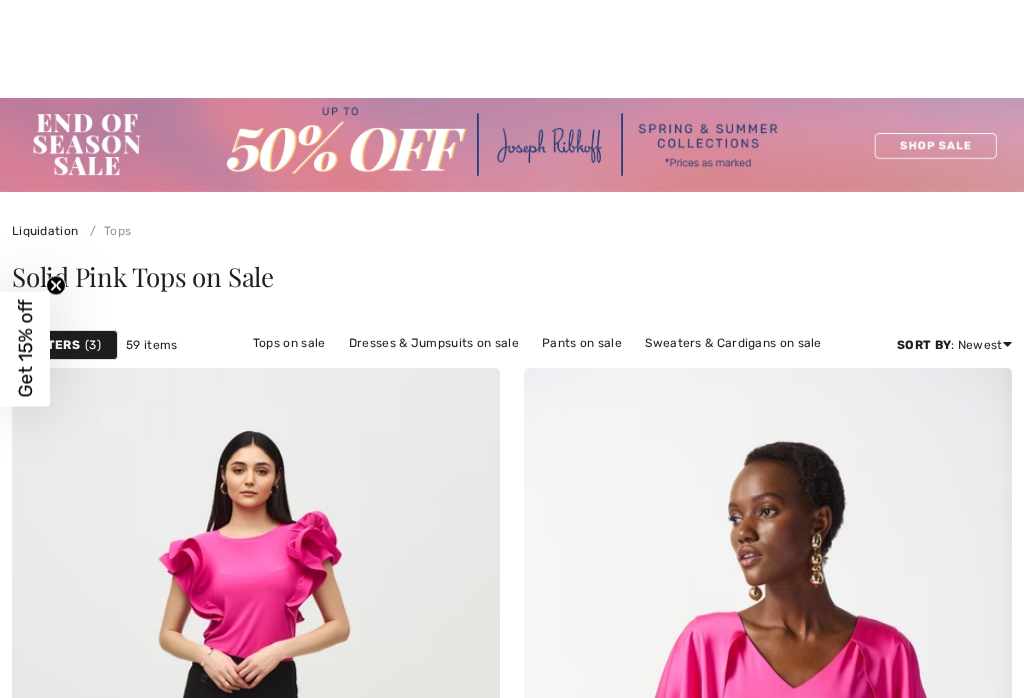 checkbox on "true" 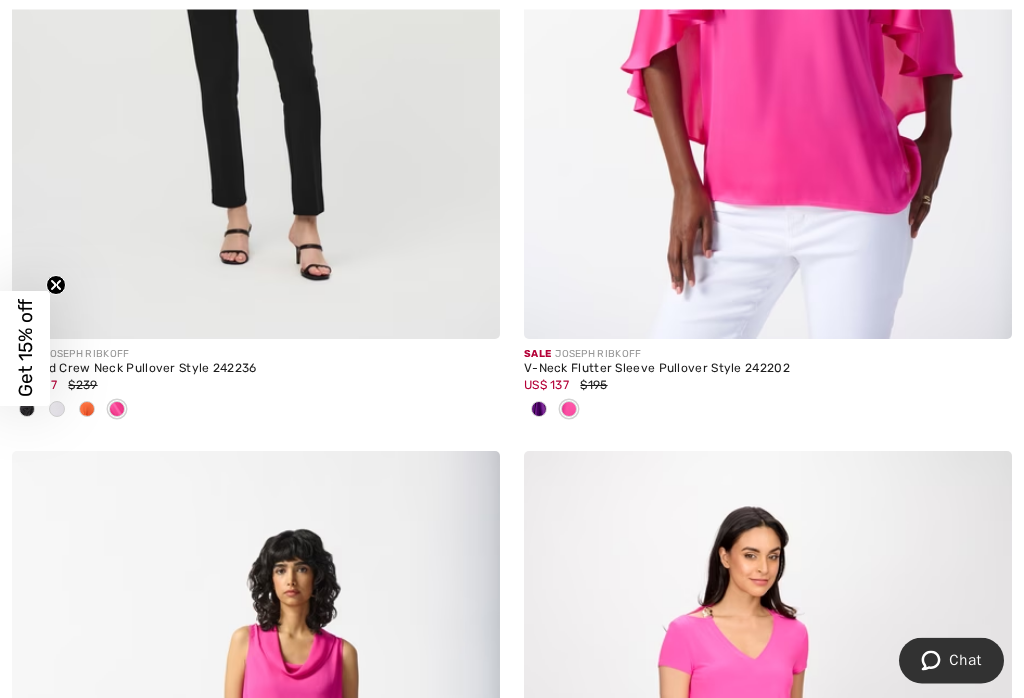 scroll, scrollTop: 879, scrollLeft: 0, axis: vertical 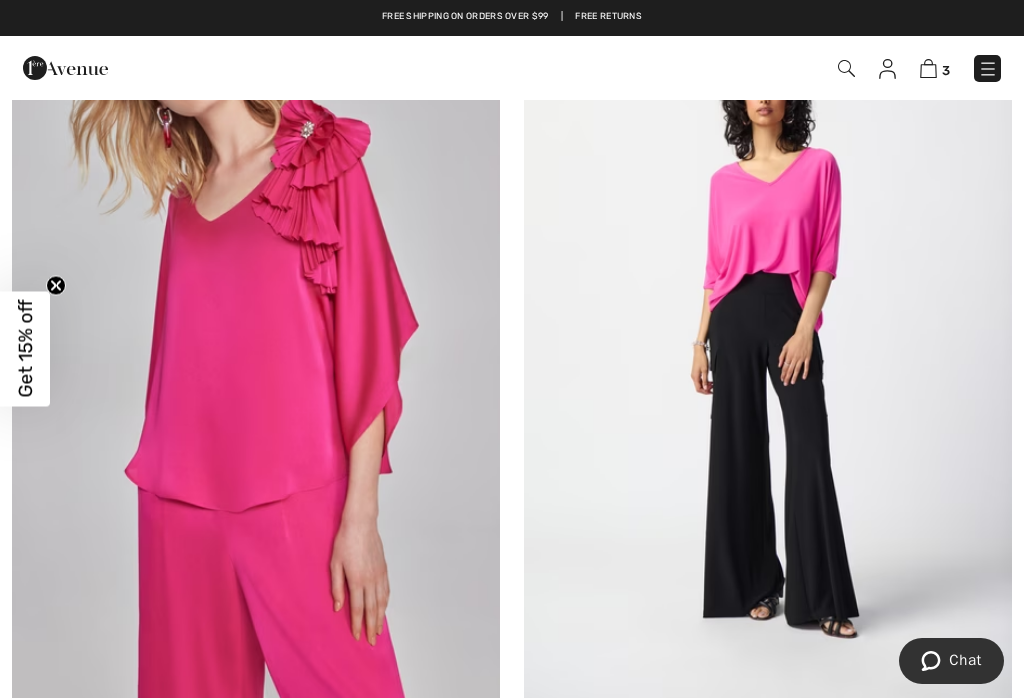click at bounding box center [768, 348] 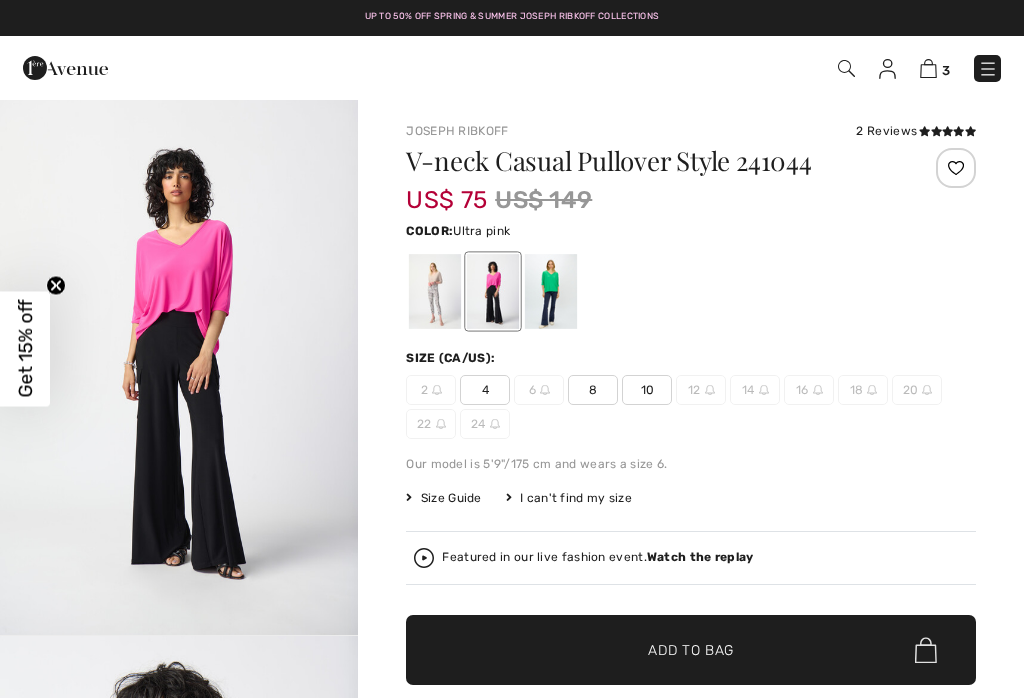 checkbox on "true" 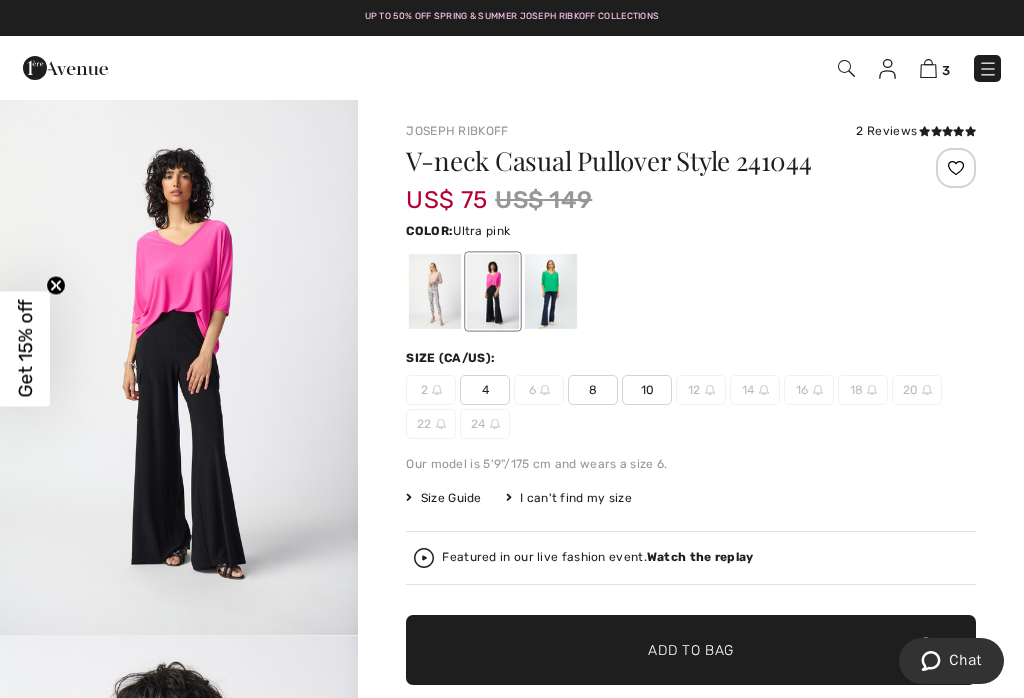 scroll, scrollTop: 0, scrollLeft: 0, axis: both 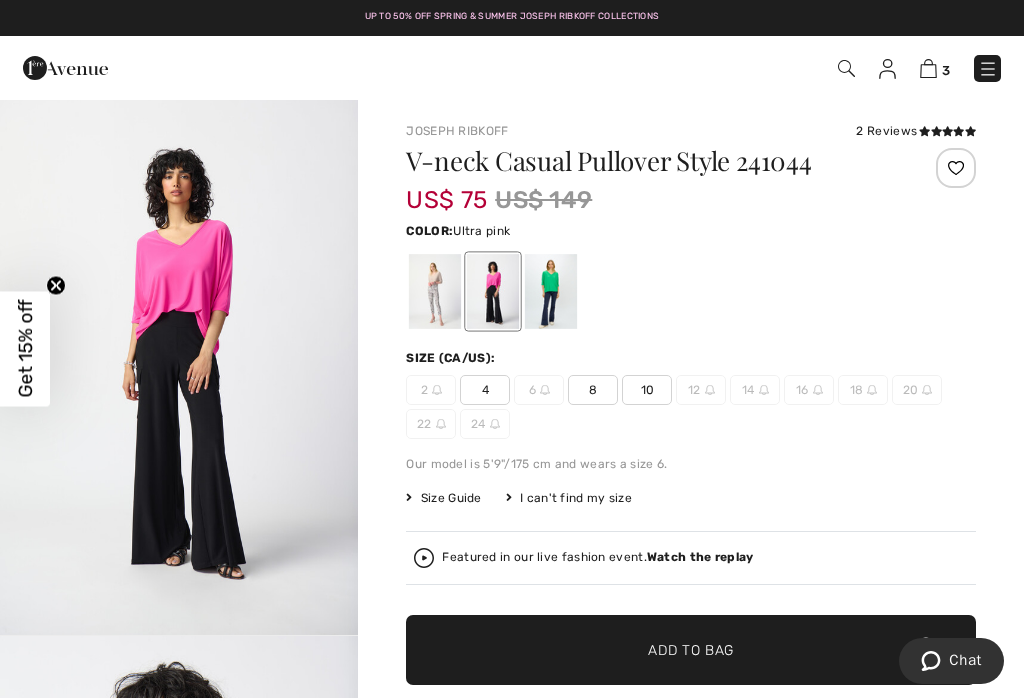 click on "10" at bounding box center [647, 390] 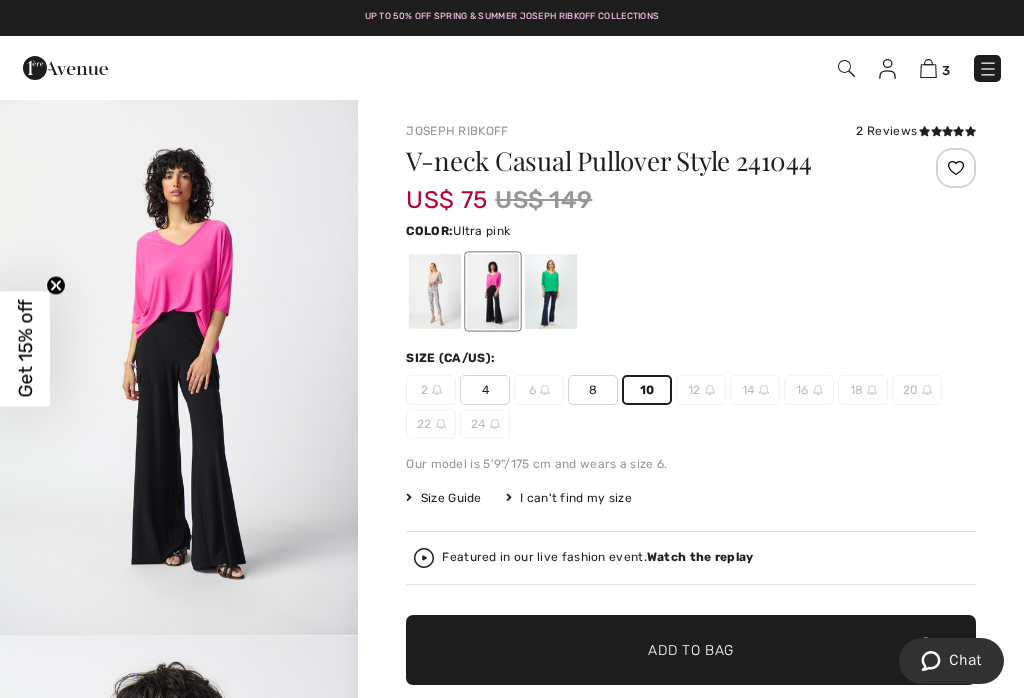 click on "✔ Added to Bag
Add to Bag" at bounding box center [691, 650] 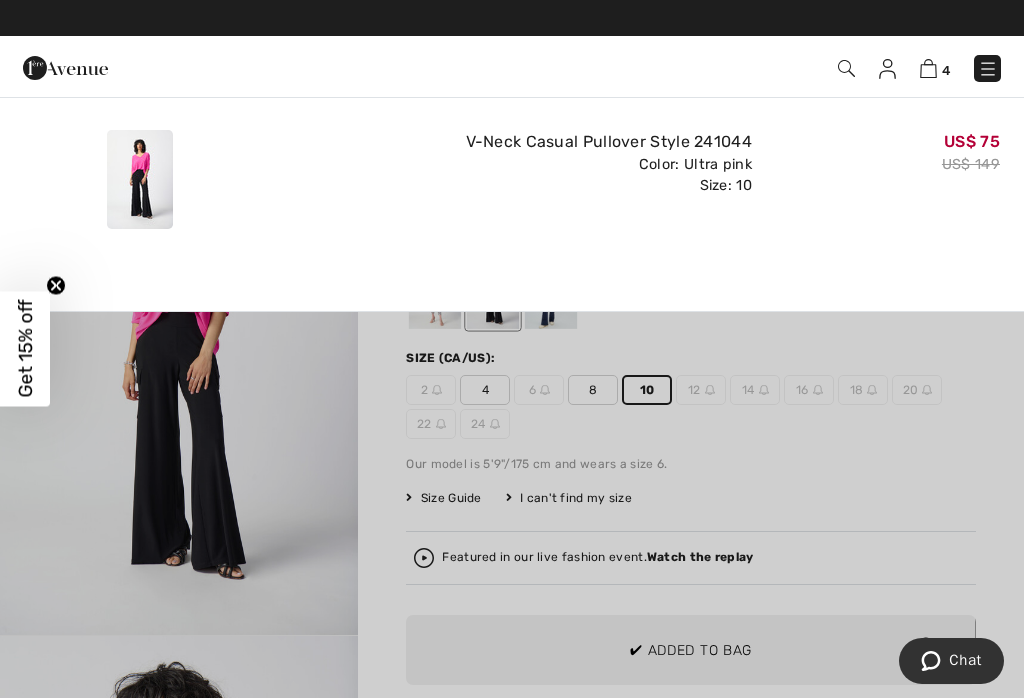 scroll, scrollTop: 0, scrollLeft: 0, axis: both 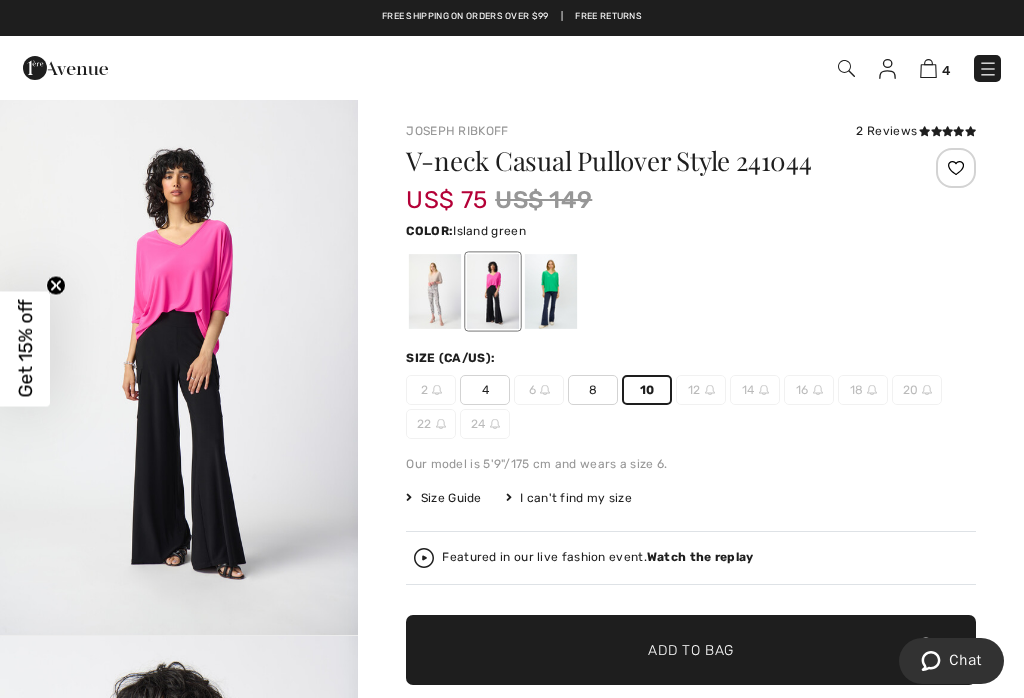 click at bounding box center [551, 291] 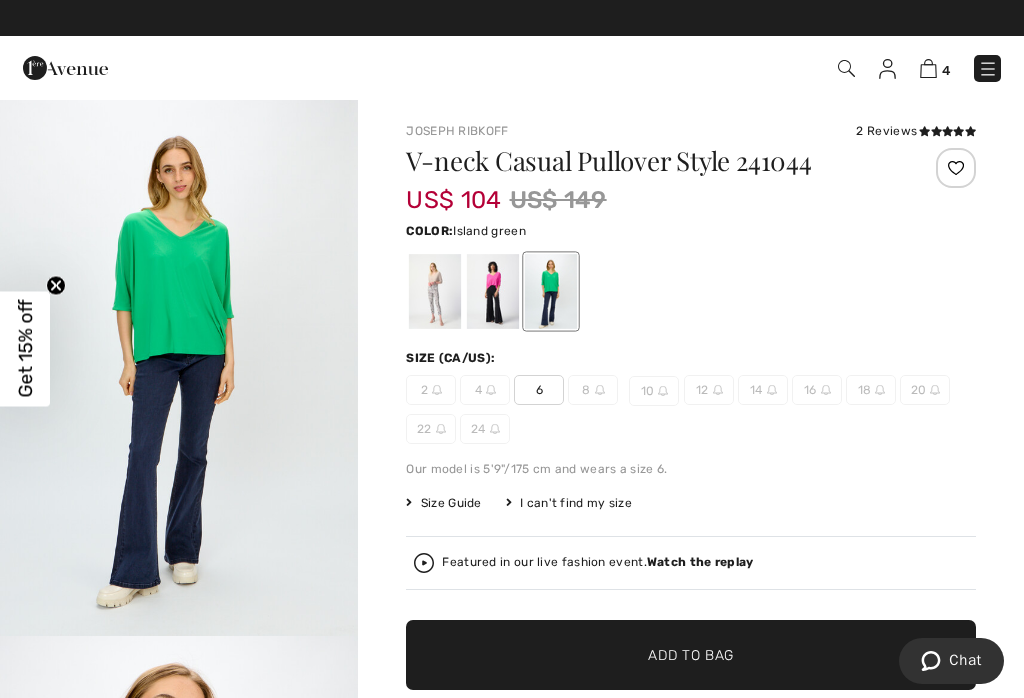 click at bounding box center (435, 291) 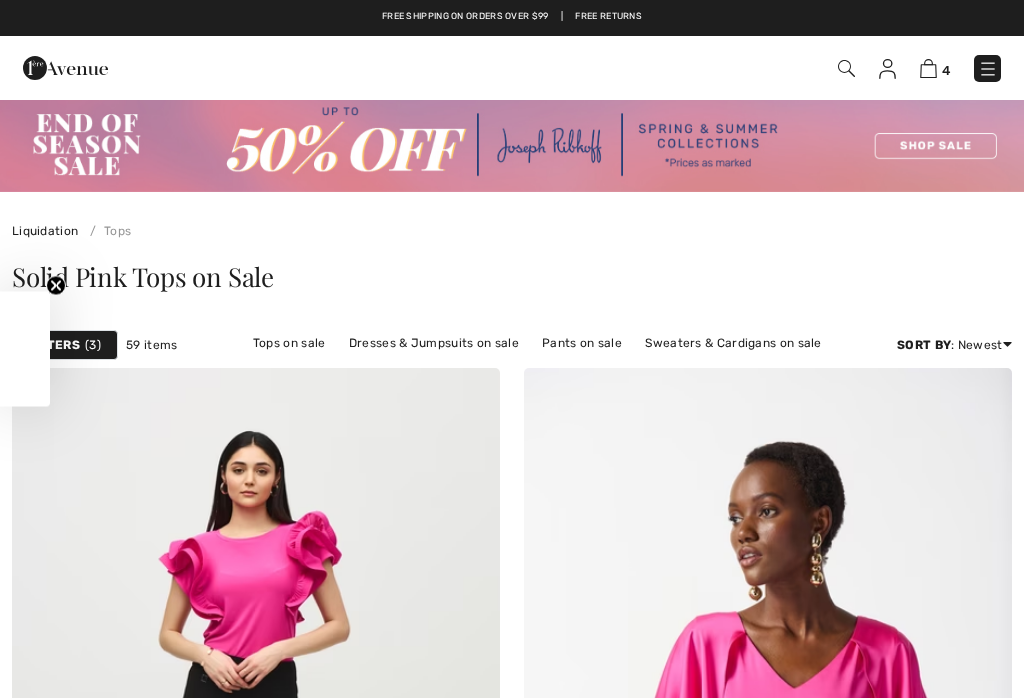 checkbox on "true" 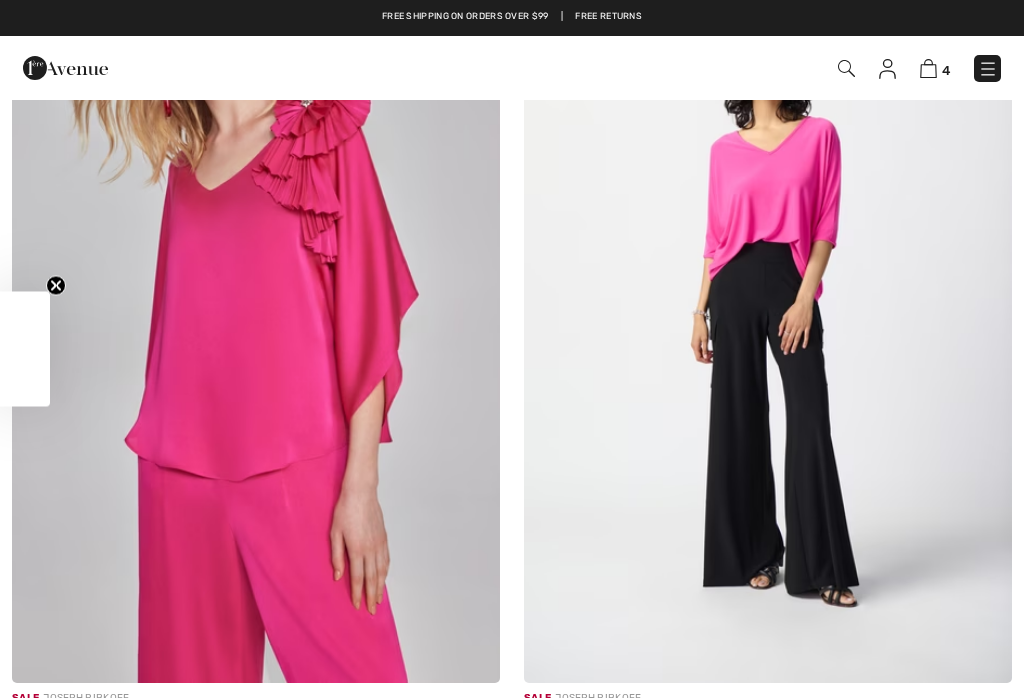 scroll, scrollTop: 0, scrollLeft: 0, axis: both 